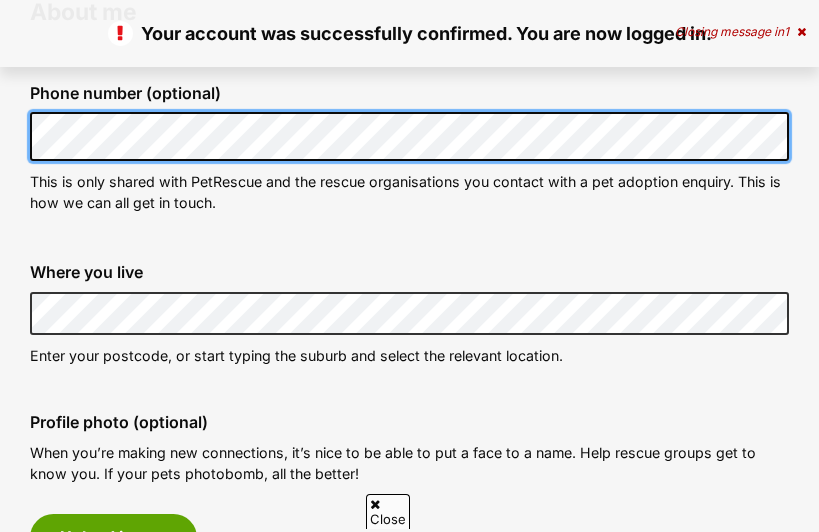 scroll, scrollTop: 609, scrollLeft: 0, axis: vertical 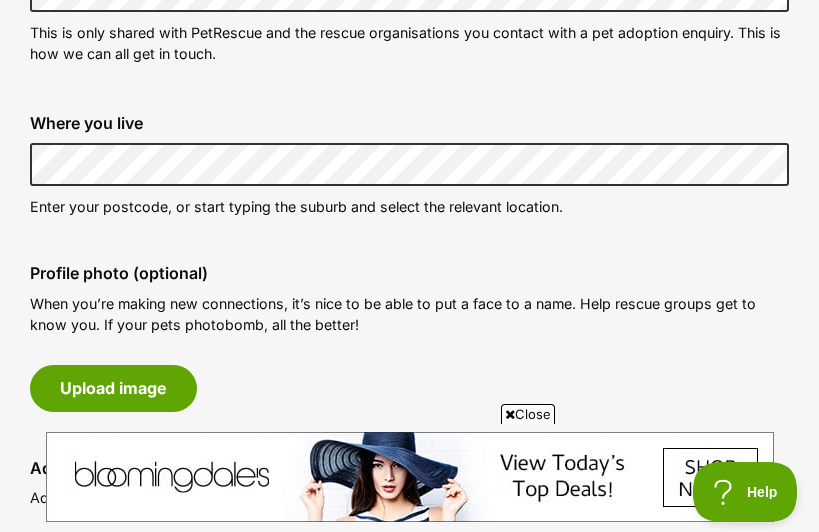 click on "Enter your postcode, or start typing the suburb and select the relevant location." at bounding box center (409, 206) 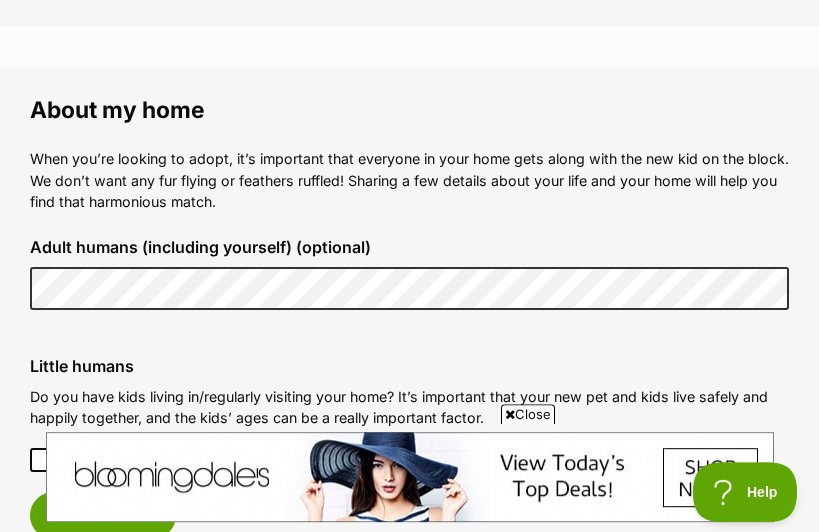 scroll, scrollTop: 1409, scrollLeft: 0, axis: vertical 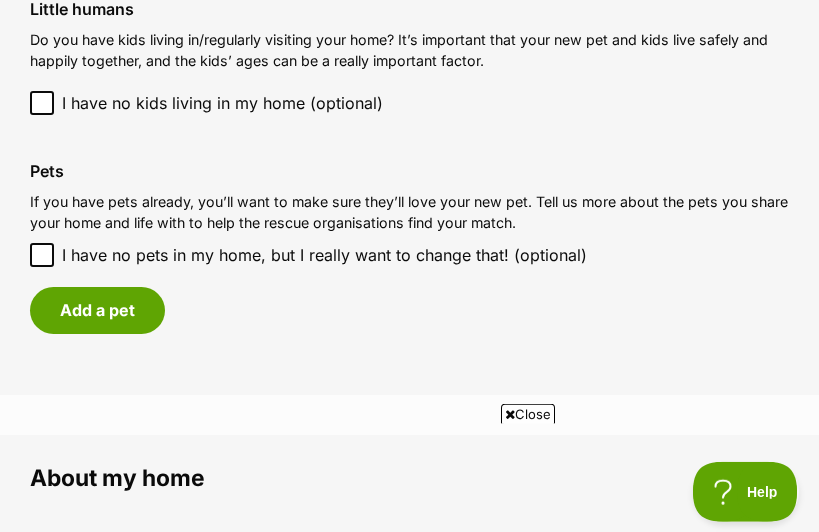 click on "Add a pet" at bounding box center [97, 310] 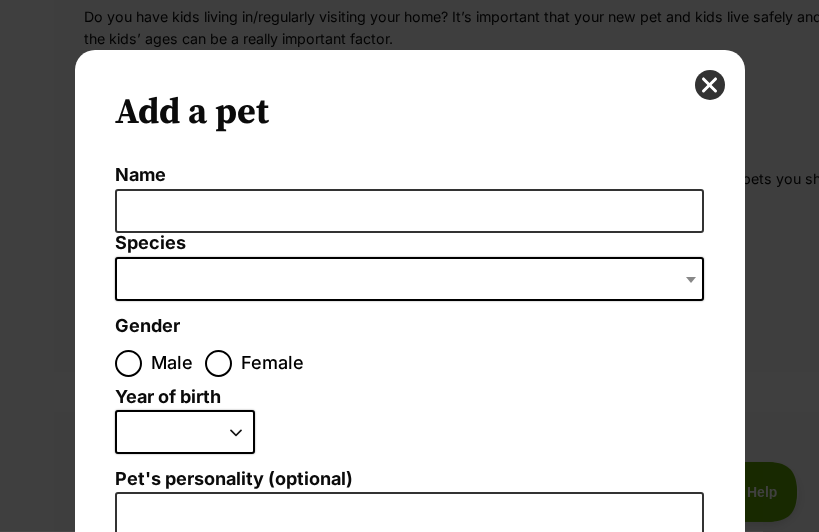 scroll, scrollTop: 0, scrollLeft: 0, axis: both 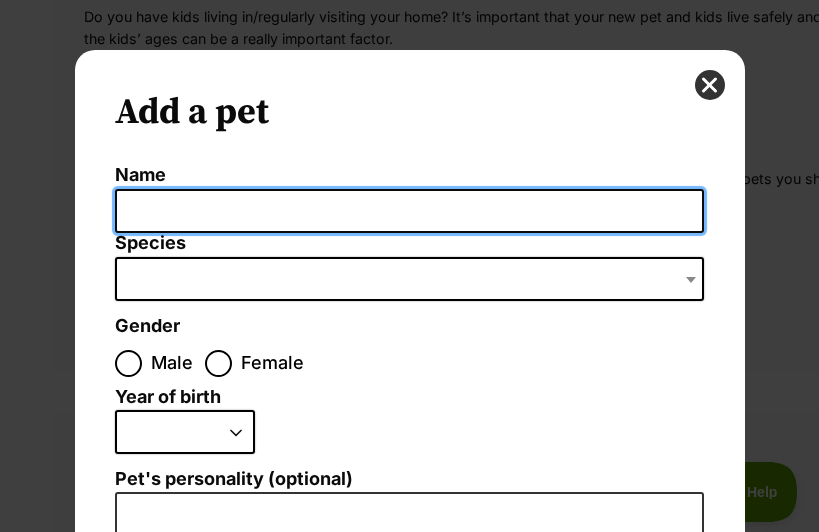 click on "Name" at bounding box center (409, 211) 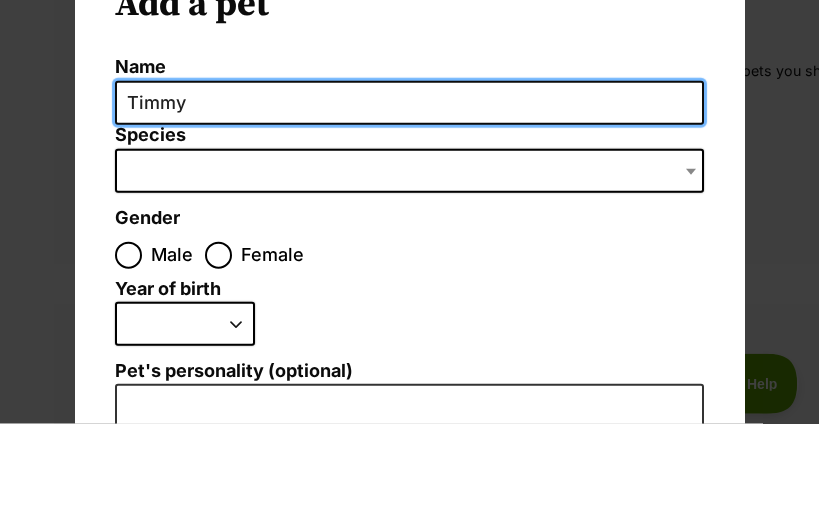 type on "Timmy" 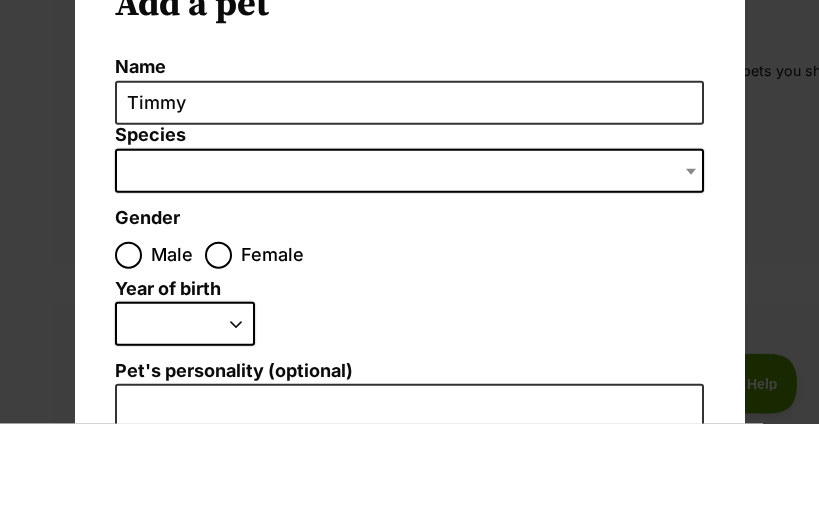 click at bounding box center [409, 279] 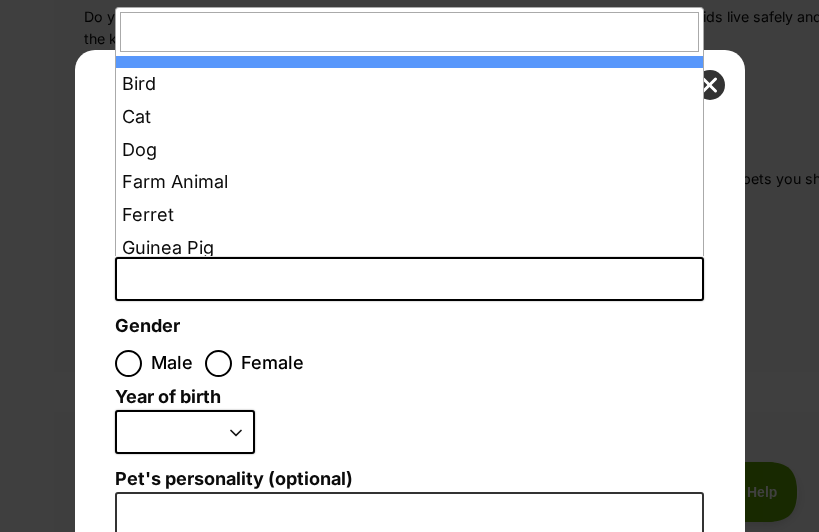 select on "1" 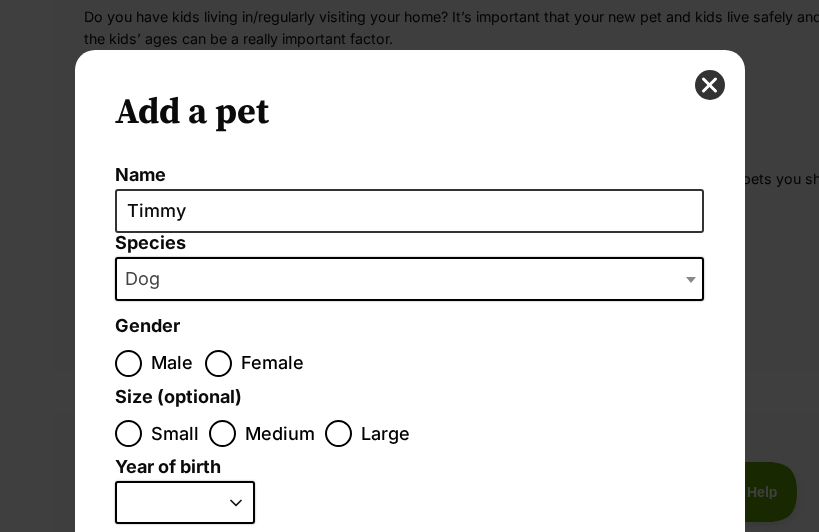 click on "Male" at bounding box center [128, 363] 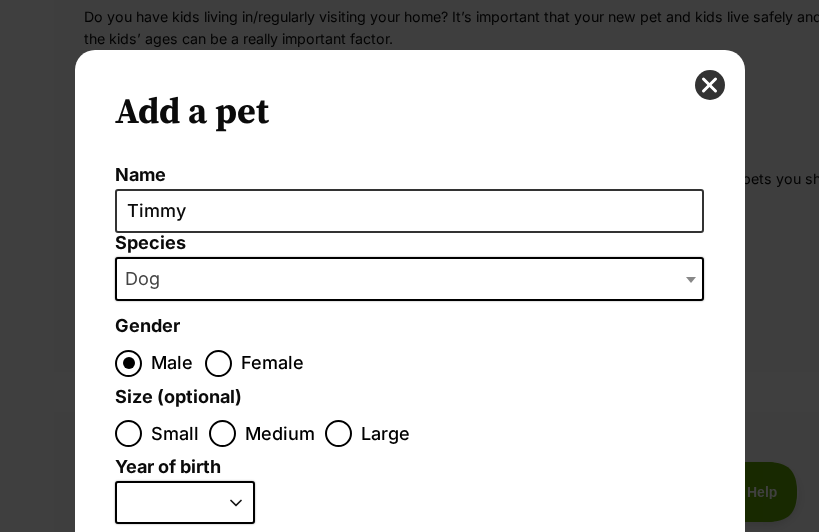 click on "Medium" at bounding box center (222, 433) 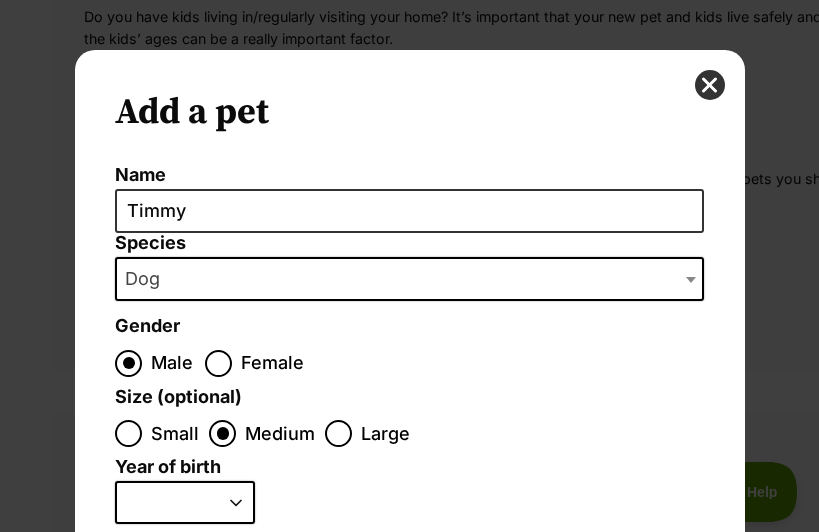 click on "2025
2024
2023
2022
2021
2020
2019
2018
2017
2016
2015
2014
2013
2012
2011
2010
2009
2008
2007
2006
2005
2004
2003
2002
2001
2000
1999
1998
1997
1996
1995" at bounding box center [185, 503] 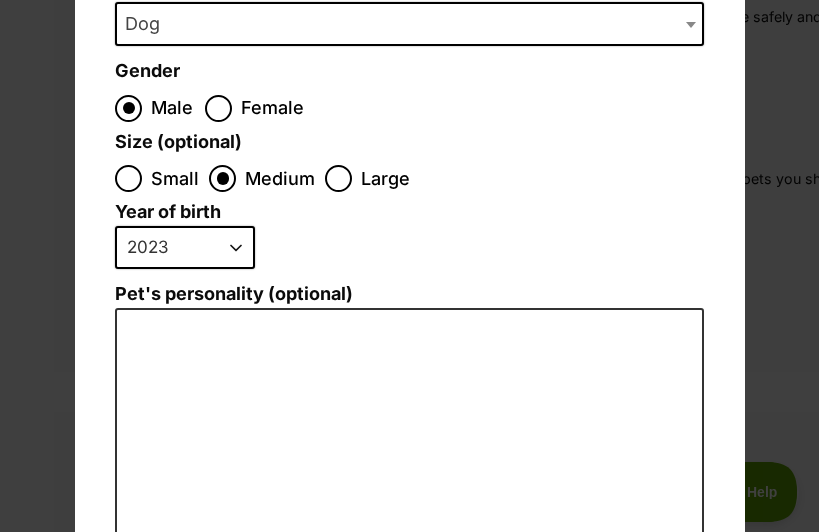 scroll, scrollTop: 258, scrollLeft: 0, axis: vertical 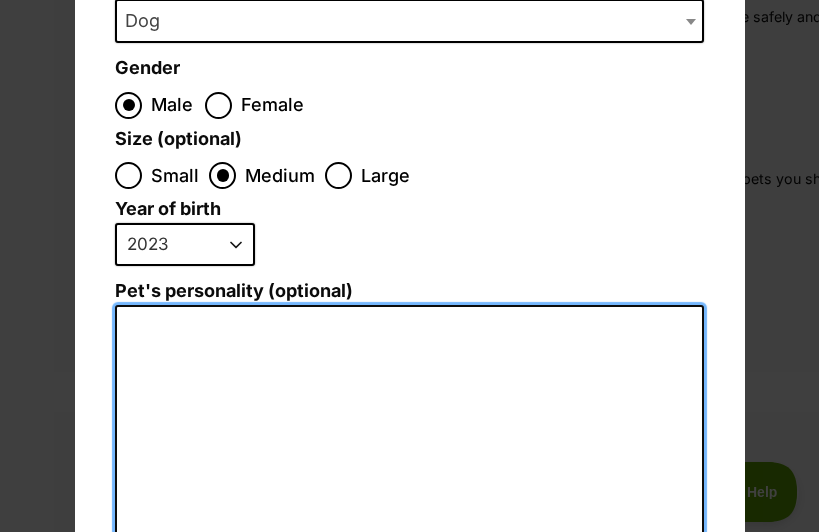 click on "Pet's personality (optional)" at bounding box center [409, 517] 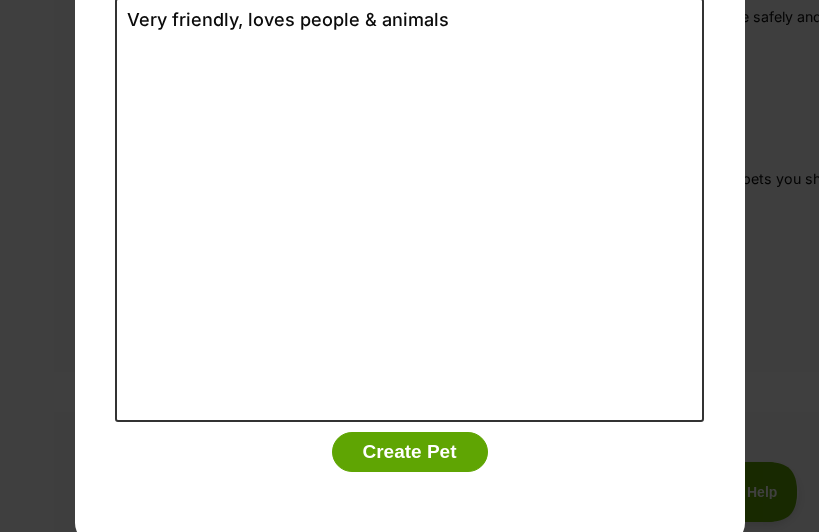 scroll, scrollTop: 564, scrollLeft: 0, axis: vertical 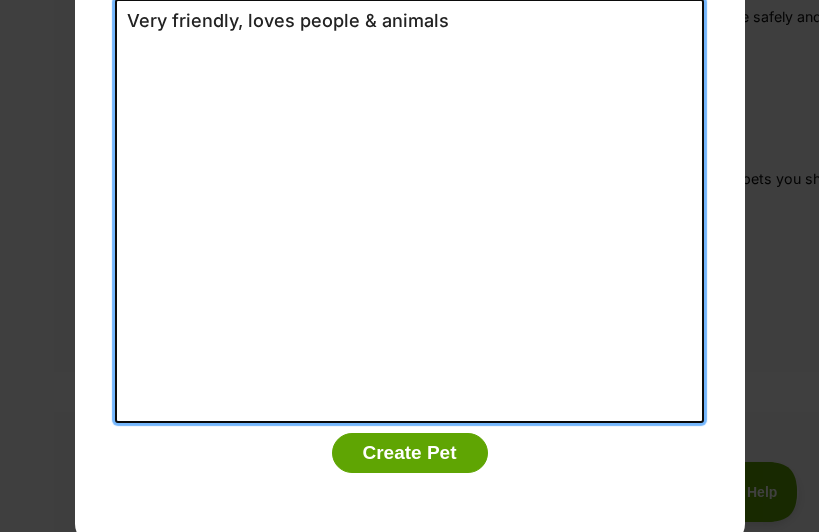 type on "Very friendly, loves people & animals" 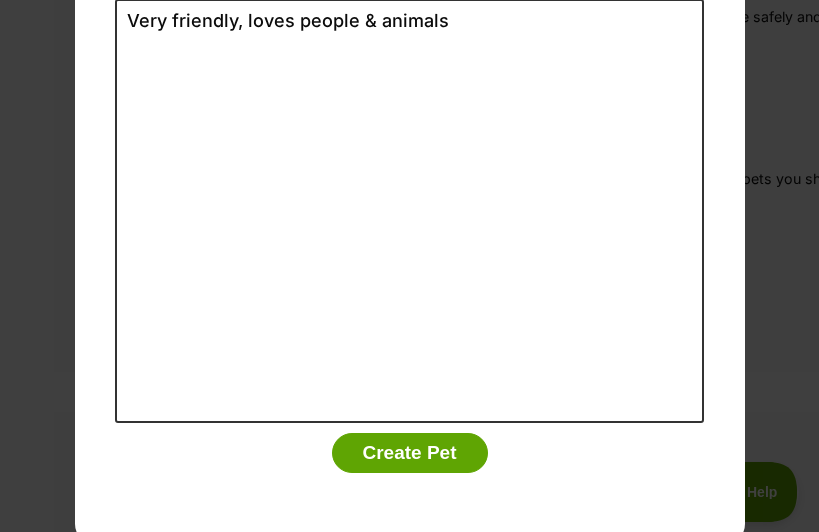 click on "Create Pet" at bounding box center (410, 453) 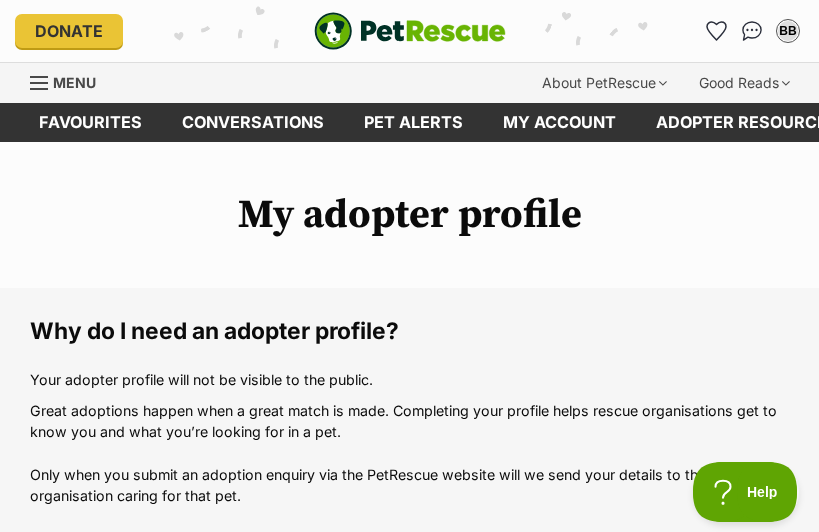 scroll, scrollTop: 1765, scrollLeft: 0, axis: vertical 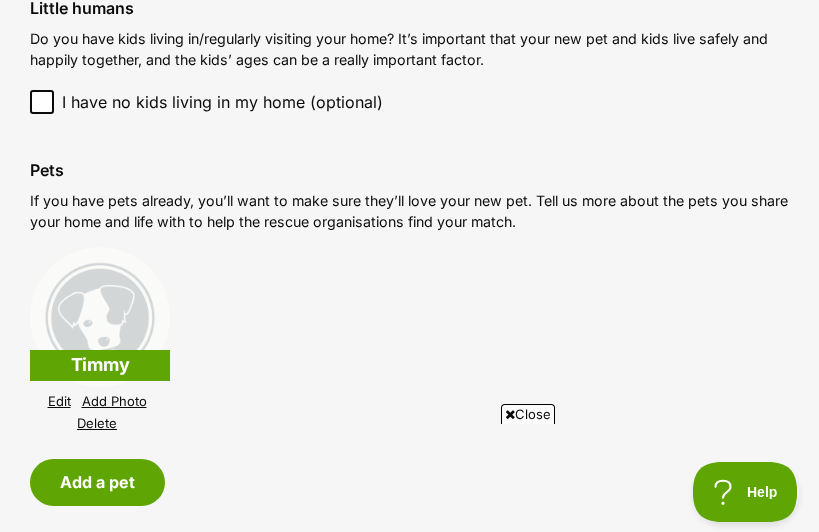 click on "Add Photo" at bounding box center (114, 401) 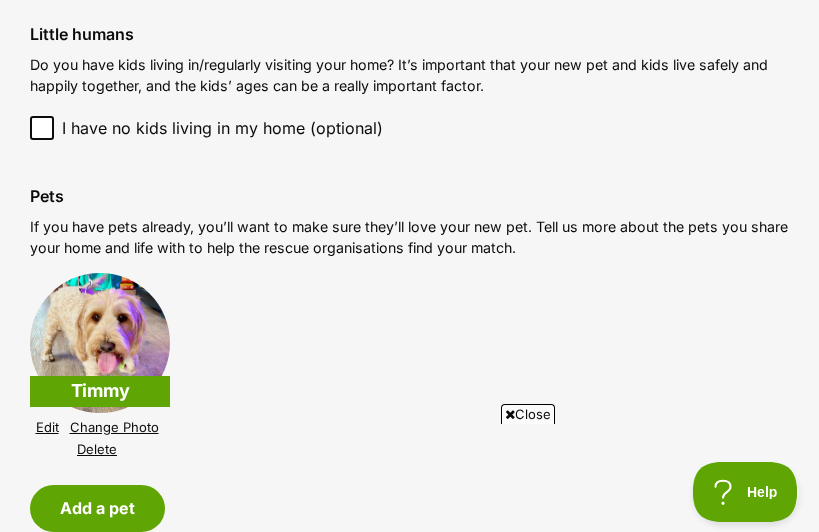scroll, scrollTop: 1957, scrollLeft: 0, axis: vertical 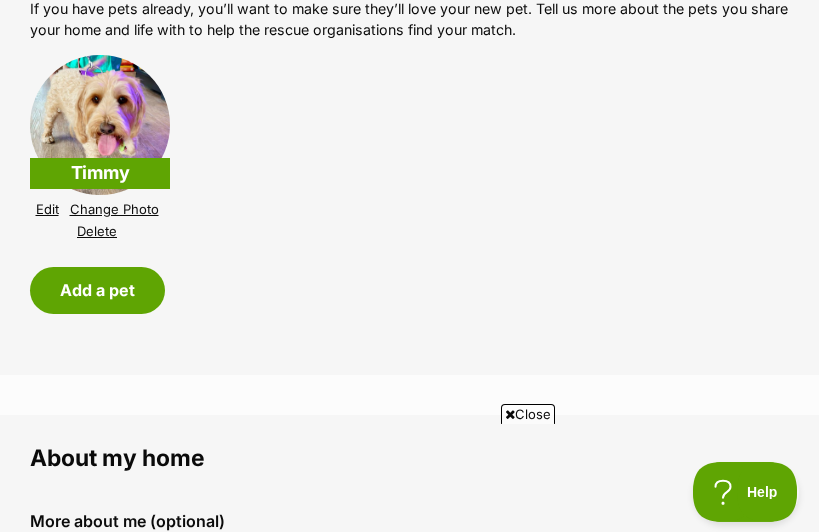 click on "Add a pet" at bounding box center [97, 290] 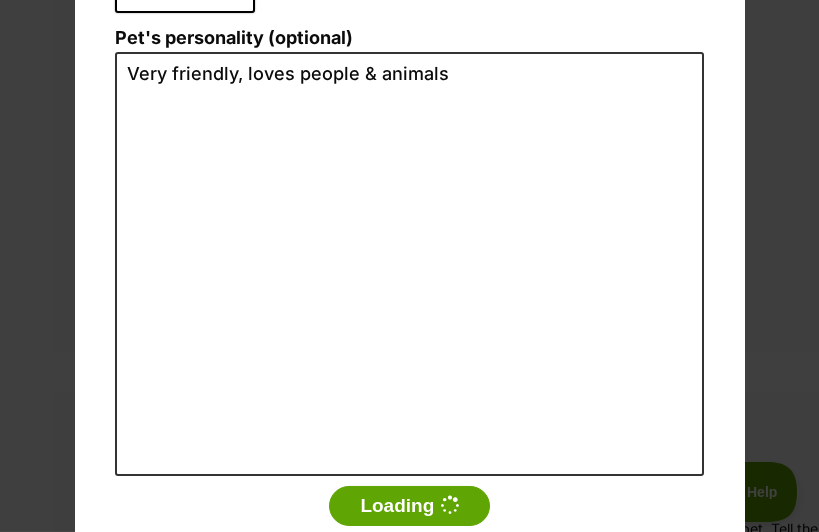 scroll, scrollTop: 0, scrollLeft: 0, axis: both 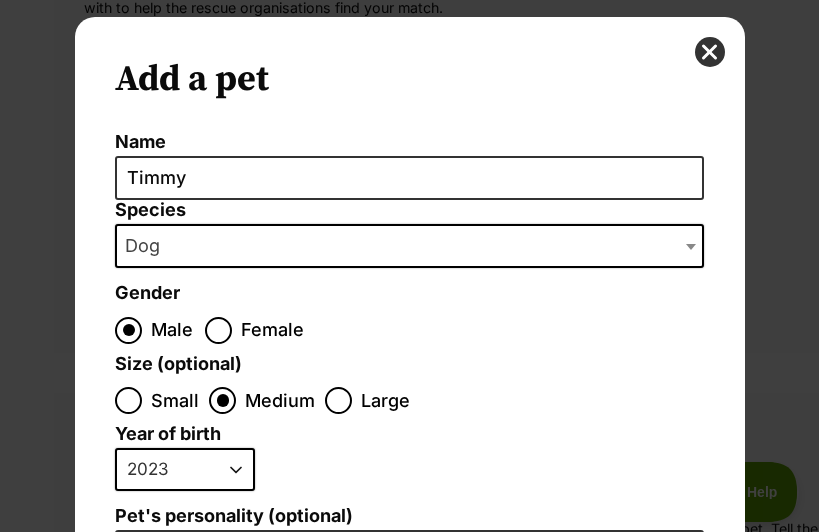 click at bounding box center [710, 52] 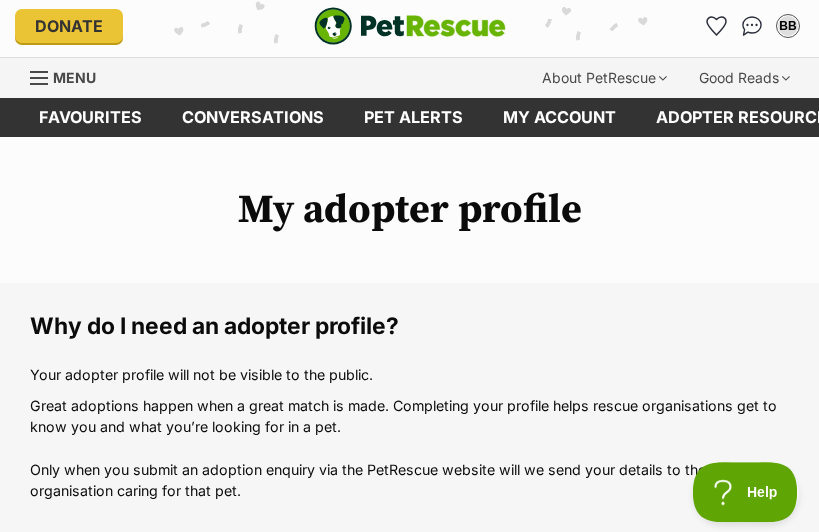 scroll, scrollTop: 0, scrollLeft: 0, axis: both 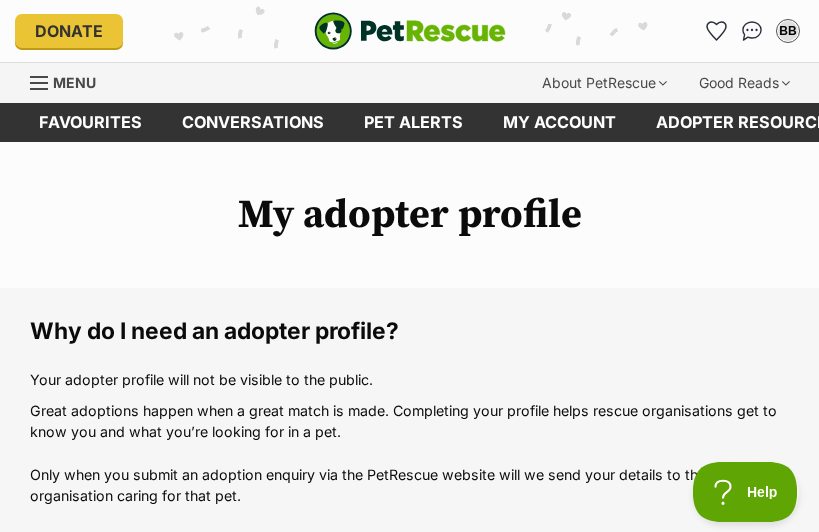 click at bounding box center [40, 83] 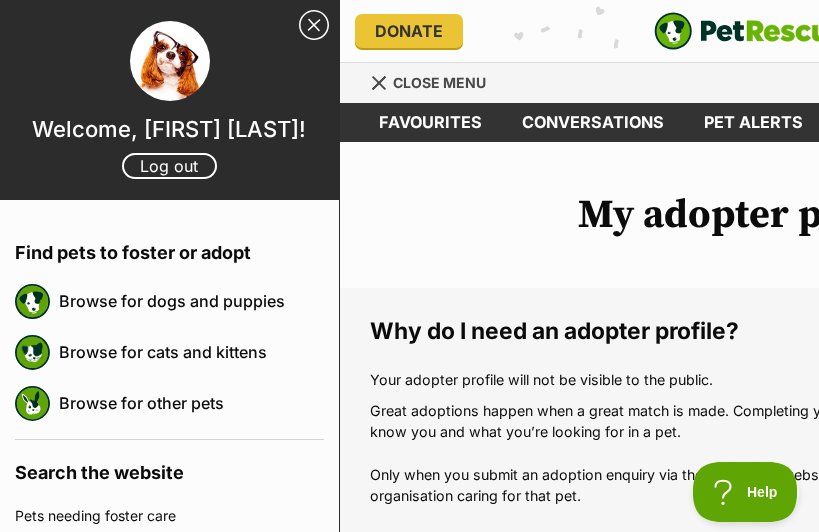 click on "Browse for dogs and puppies" at bounding box center (191, 301) 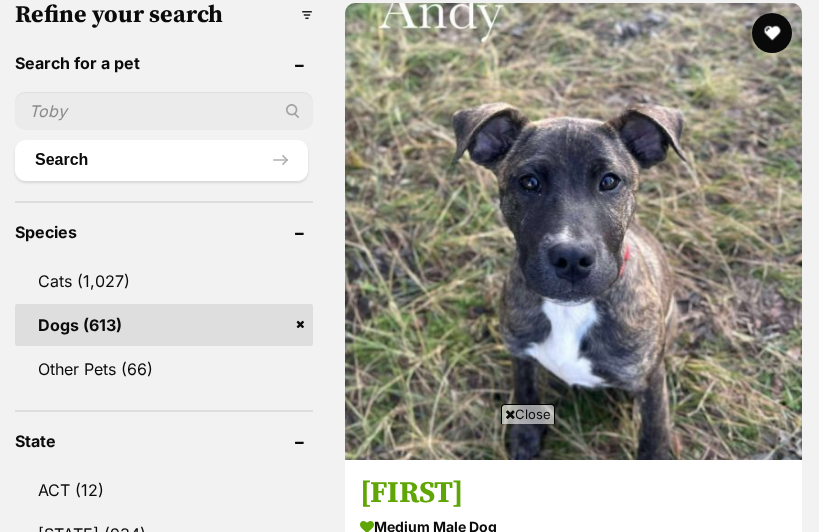 scroll, scrollTop: 698, scrollLeft: 0, axis: vertical 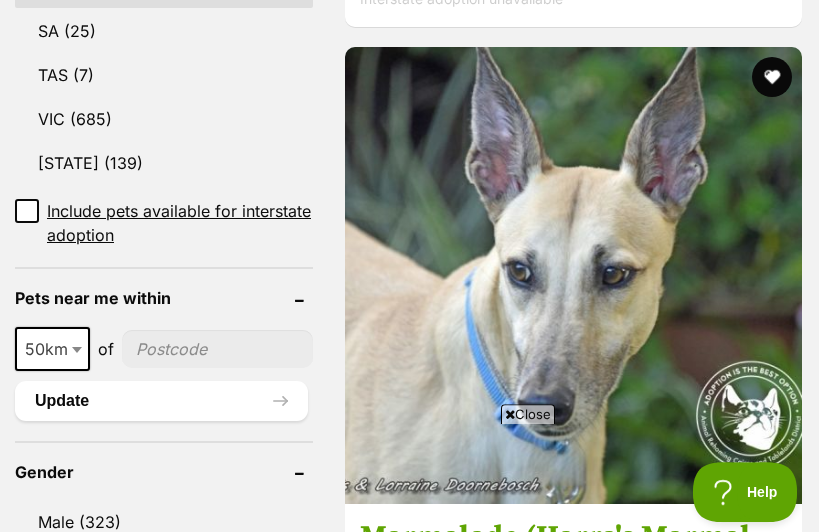 click at bounding box center (77, 350) 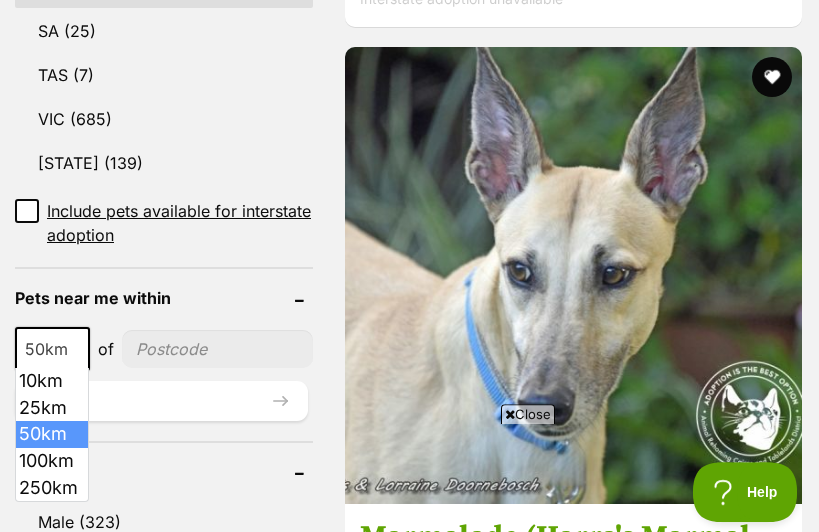 scroll, scrollTop: 1333, scrollLeft: 0, axis: vertical 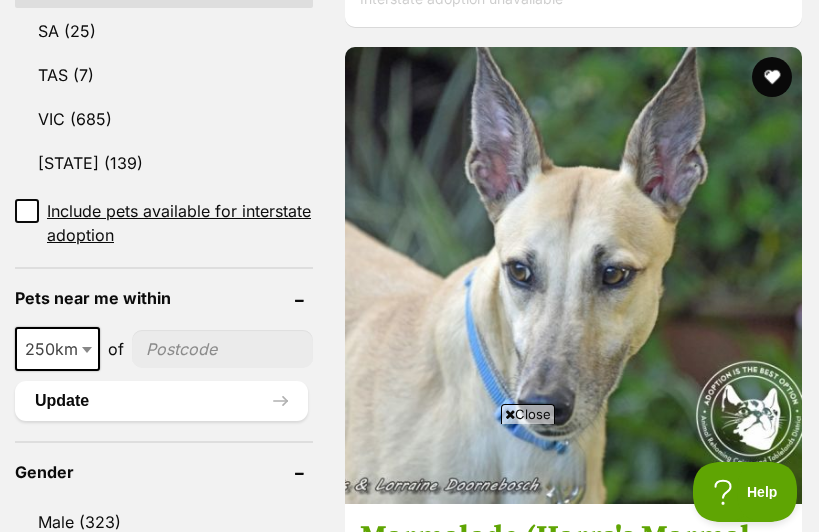 select on "250" 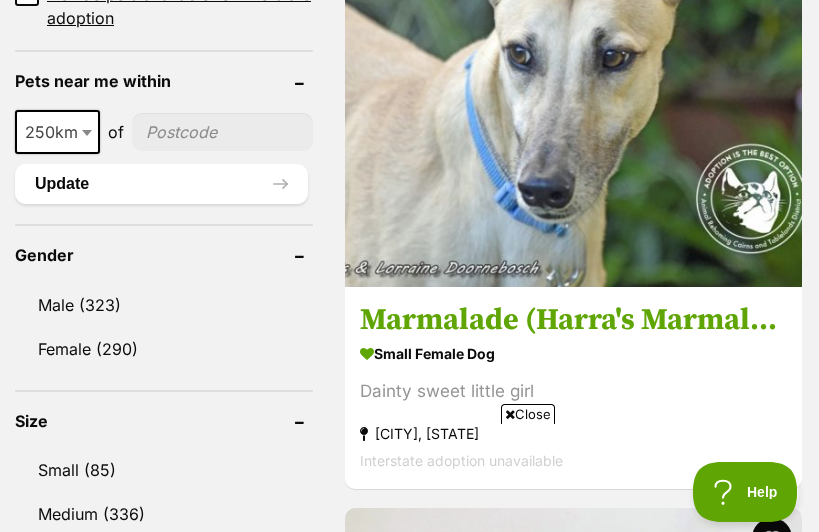 scroll, scrollTop: 1333, scrollLeft: 0, axis: vertical 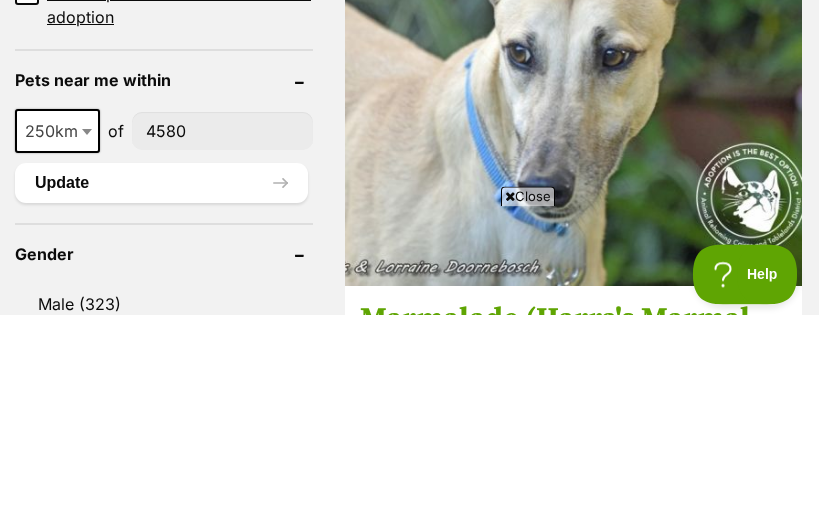 type on "4580" 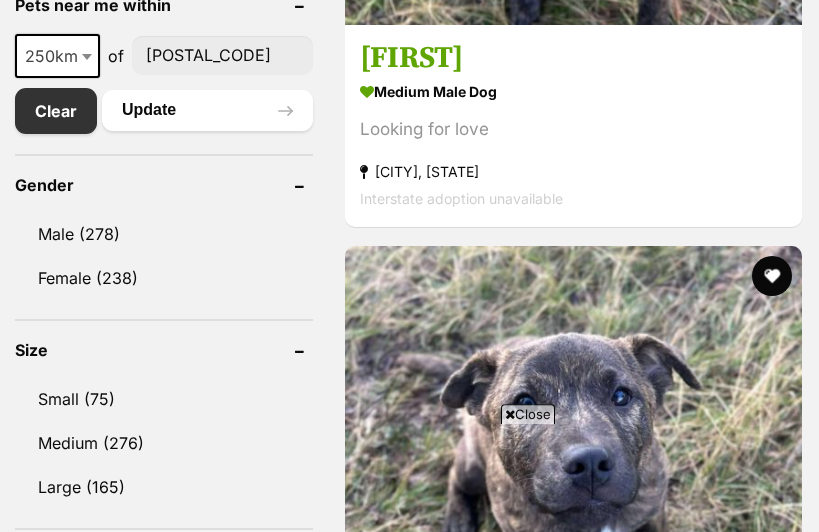 scroll, scrollTop: 0, scrollLeft: 0, axis: both 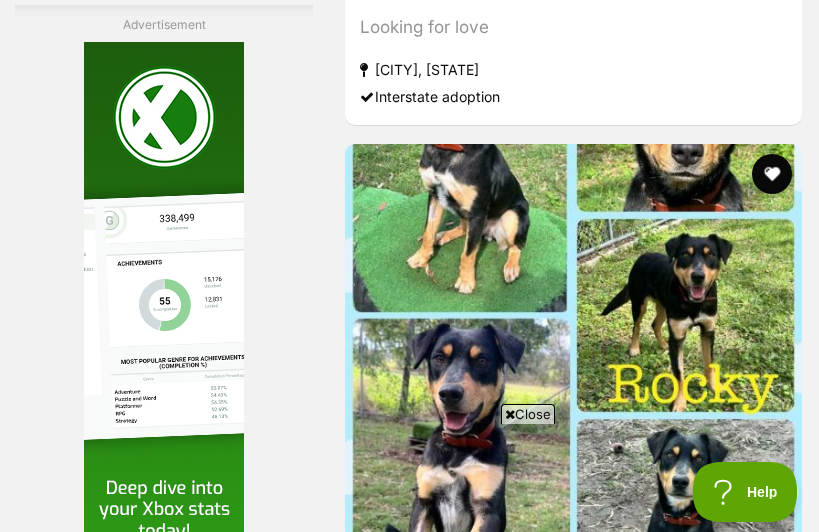 click on "Next" at bounding box center [574, 9158] 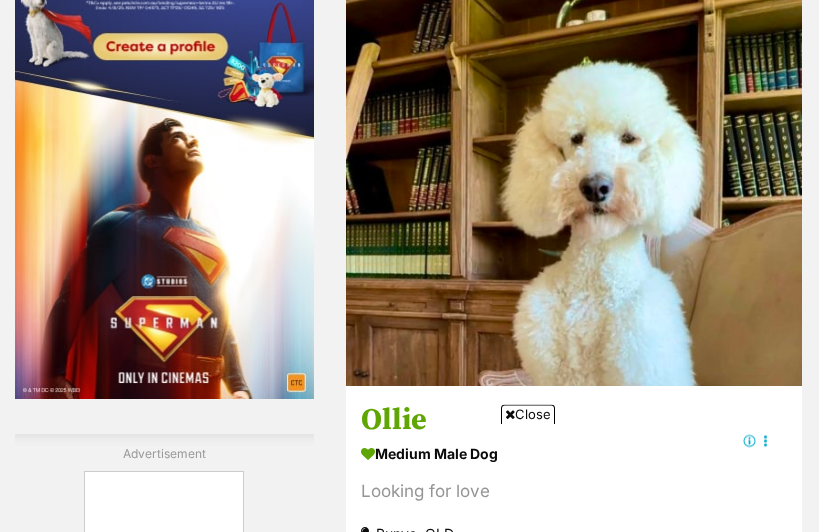 scroll, scrollTop: 3774, scrollLeft: 0, axis: vertical 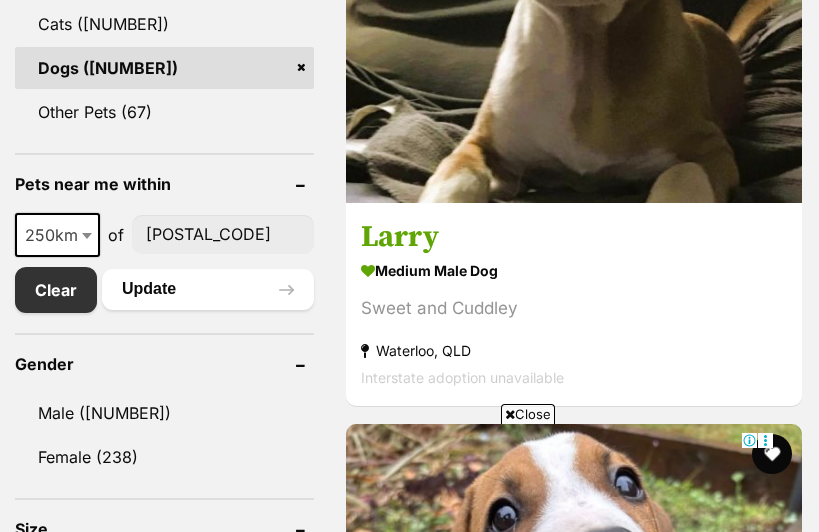 click on "4580" at bounding box center (223, 234) 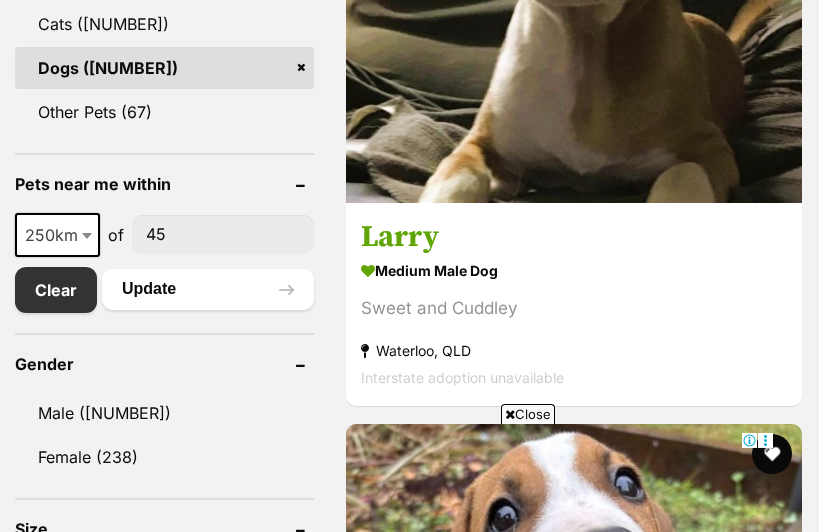type on "4" 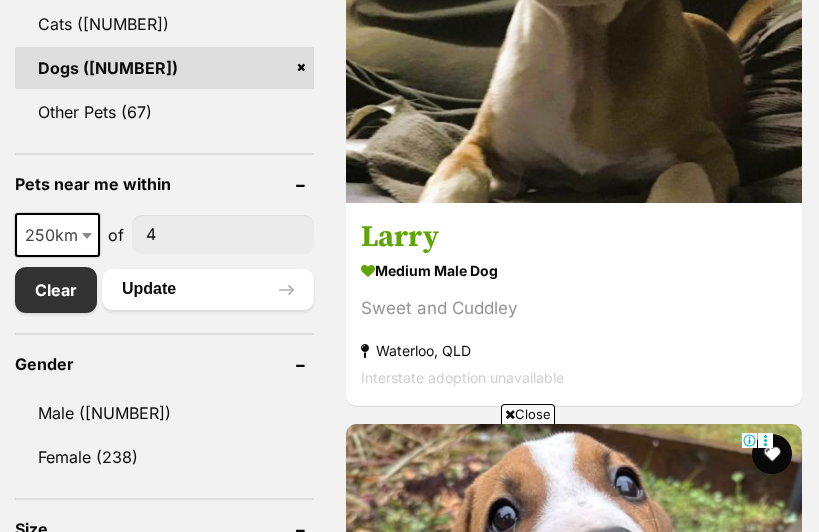 scroll, scrollTop: 0, scrollLeft: 0, axis: both 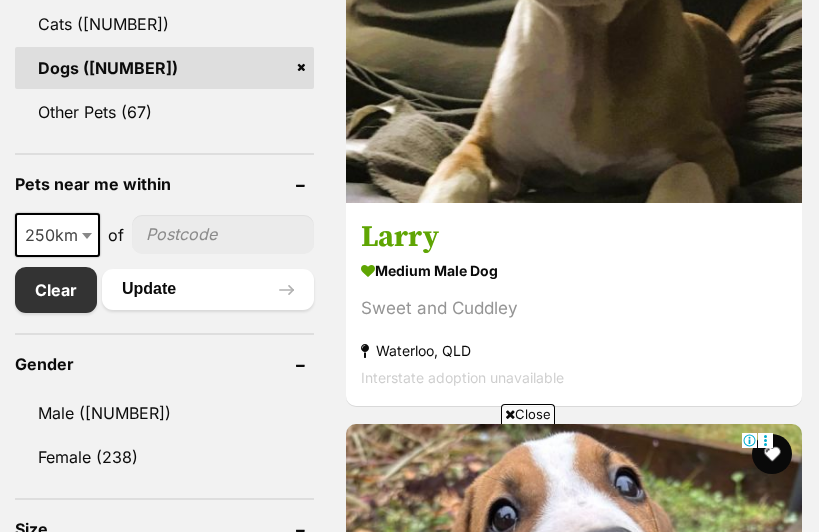 type 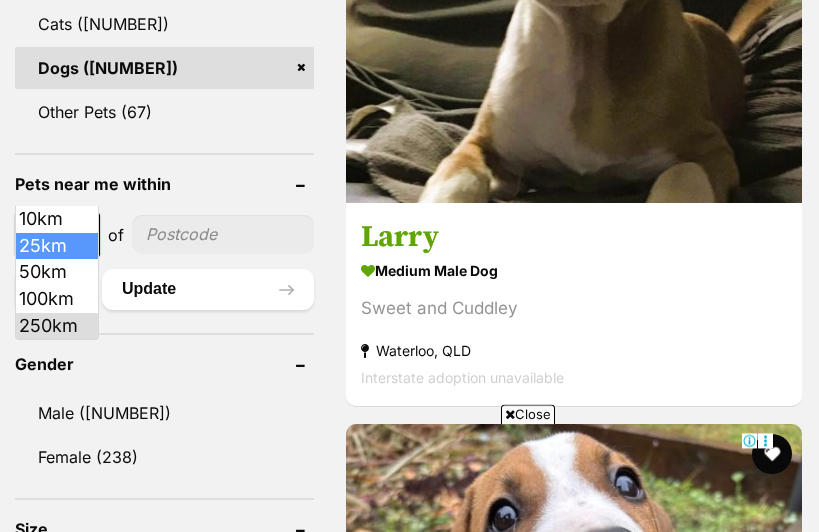 select on "25" 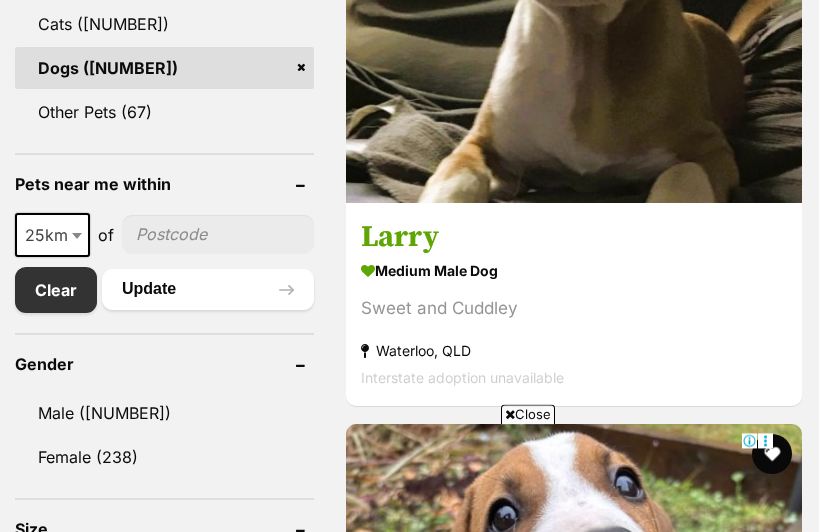 scroll, scrollTop: 1002, scrollLeft: 0, axis: vertical 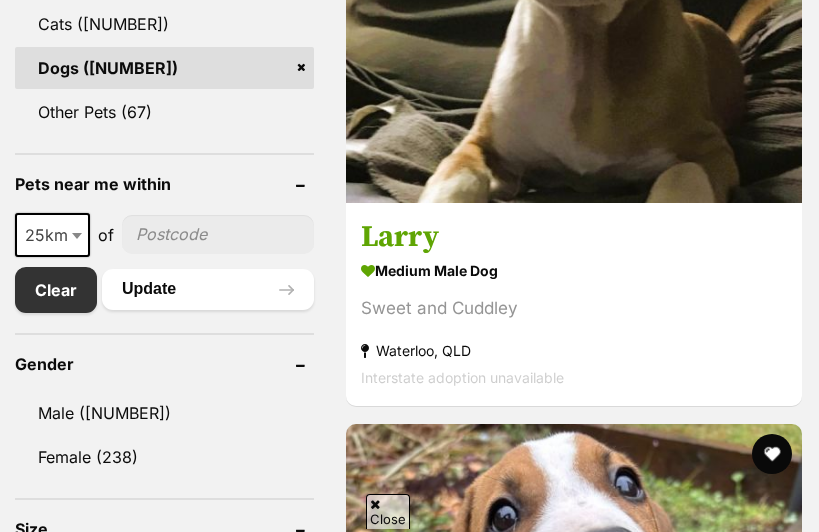 click at bounding box center (218, 234) 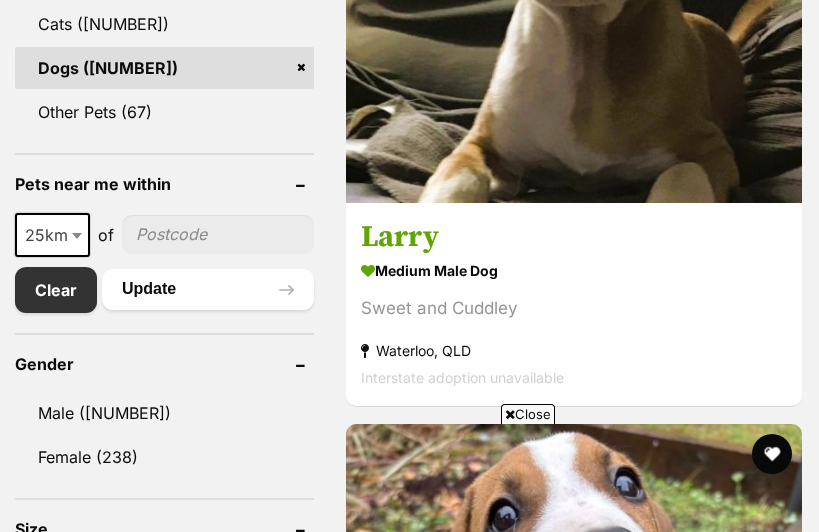 scroll, scrollTop: 0, scrollLeft: 0, axis: both 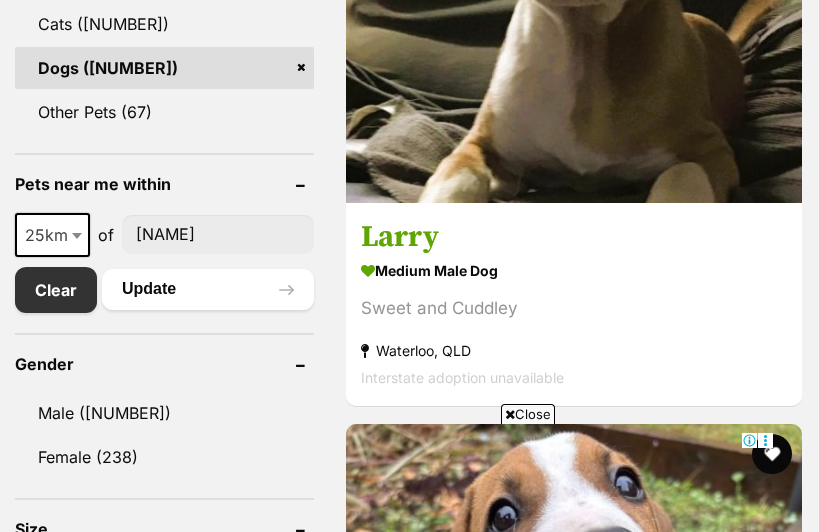type on "Kingaro" 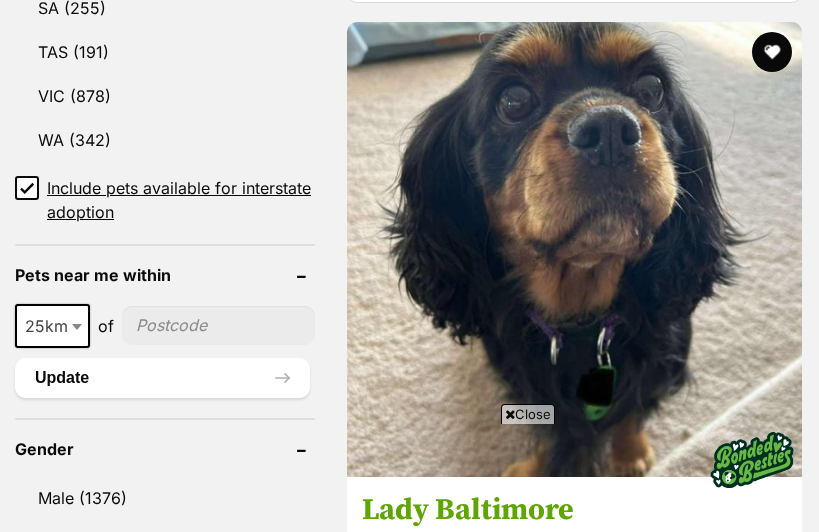 scroll, scrollTop: 659, scrollLeft: 0, axis: vertical 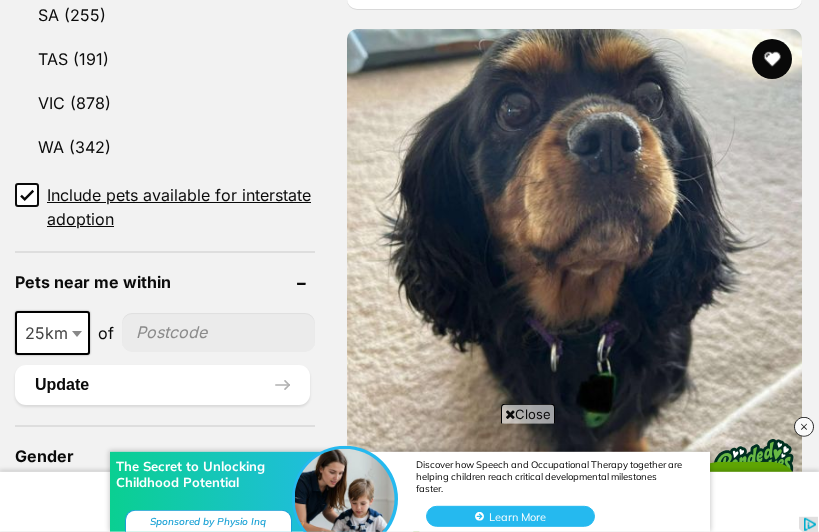 click at bounding box center (218, 332) 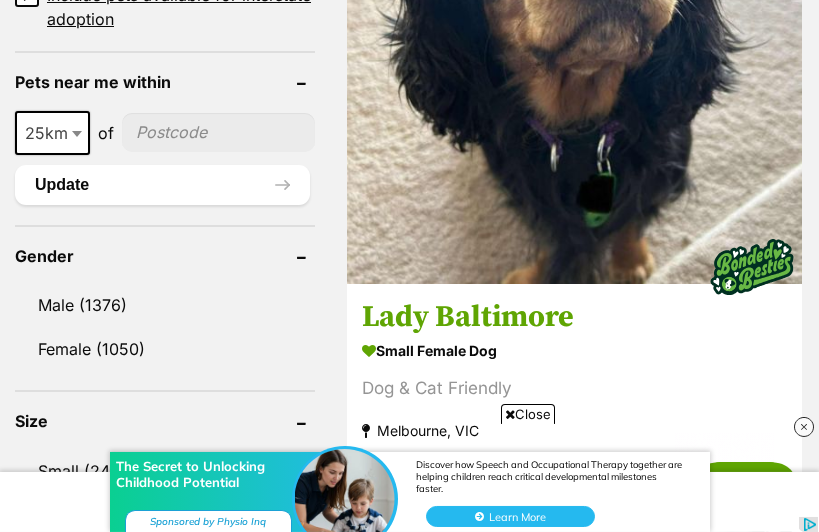 scroll, scrollTop: 1548, scrollLeft: 0, axis: vertical 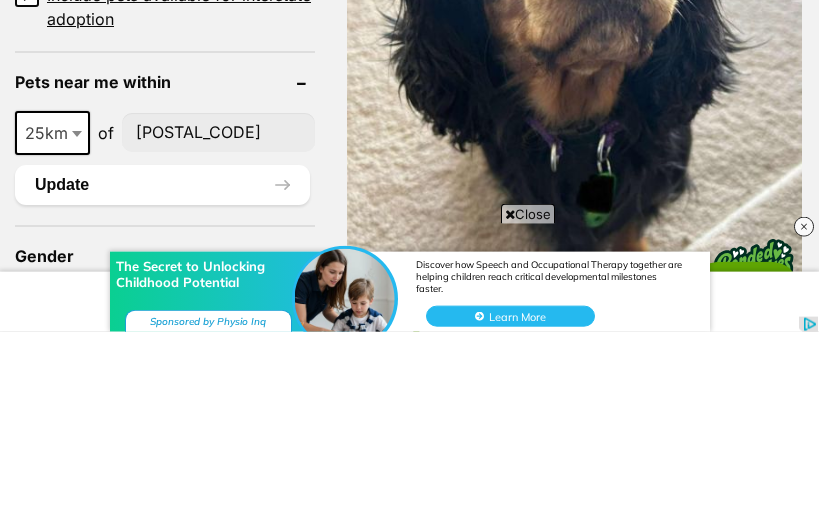 type on "[POSTAL_CODE]" 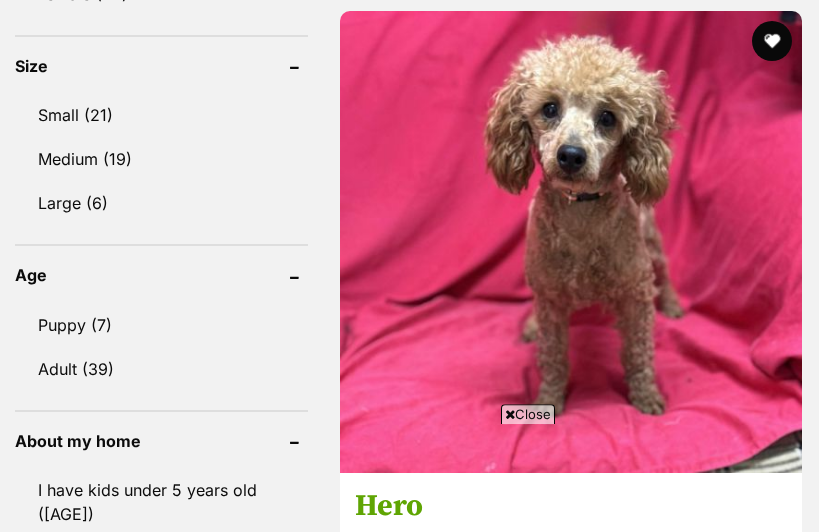 scroll, scrollTop: 1526, scrollLeft: 0, axis: vertical 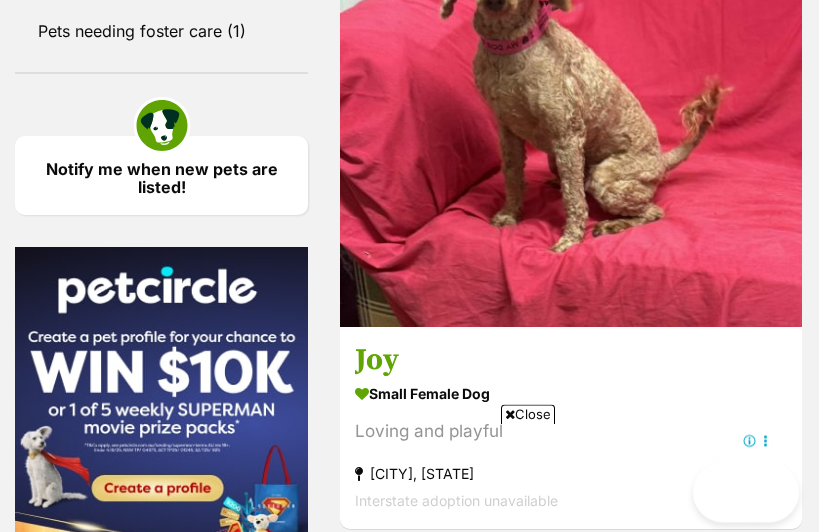 click on "Chauncy" at bounding box center [571, 3285] 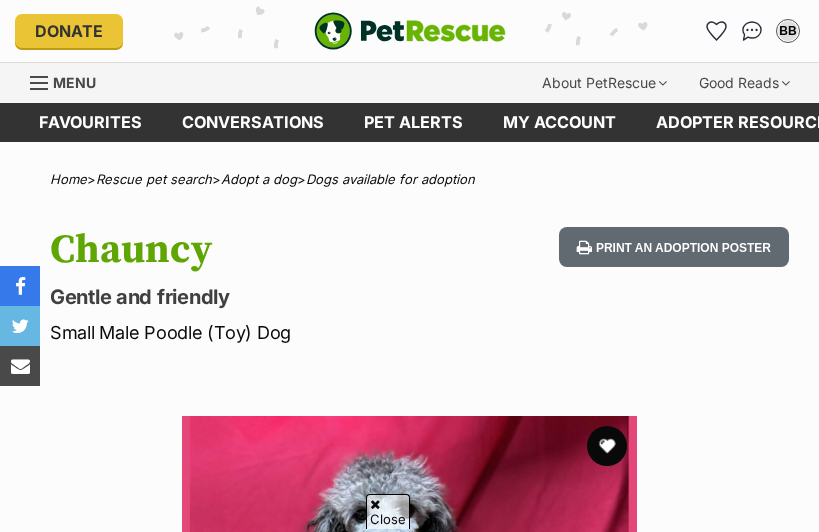 click at bounding box center (607, 446) 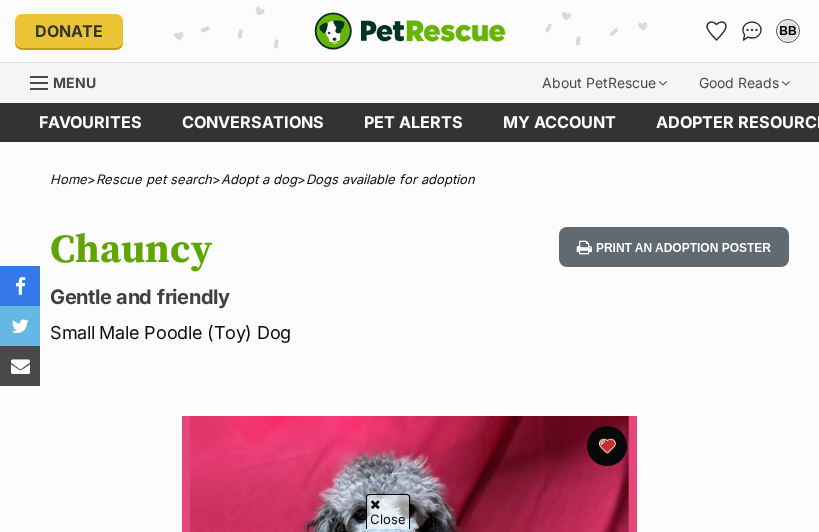 scroll, scrollTop: 249, scrollLeft: 0, axis: vertical 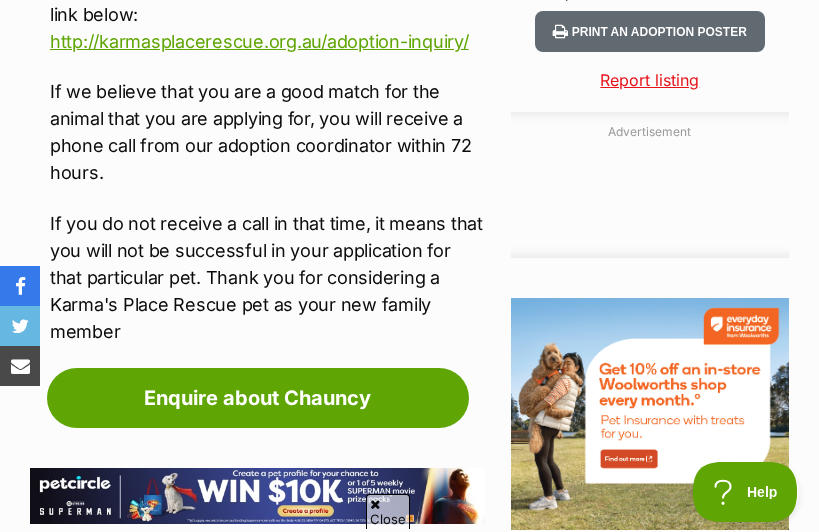 click on "Enquire about Chauncy" at bounding box center (258, 398) 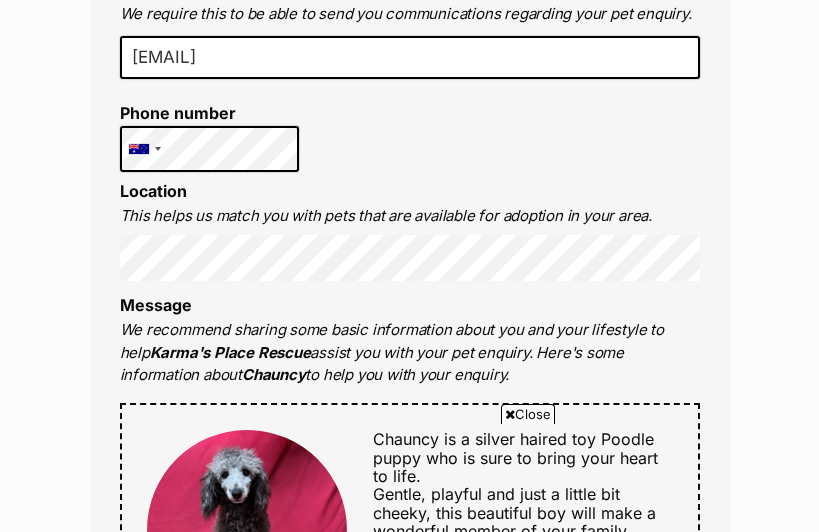 scroll, scrollTop: 828, scrollLeft: 0, axis: vertical 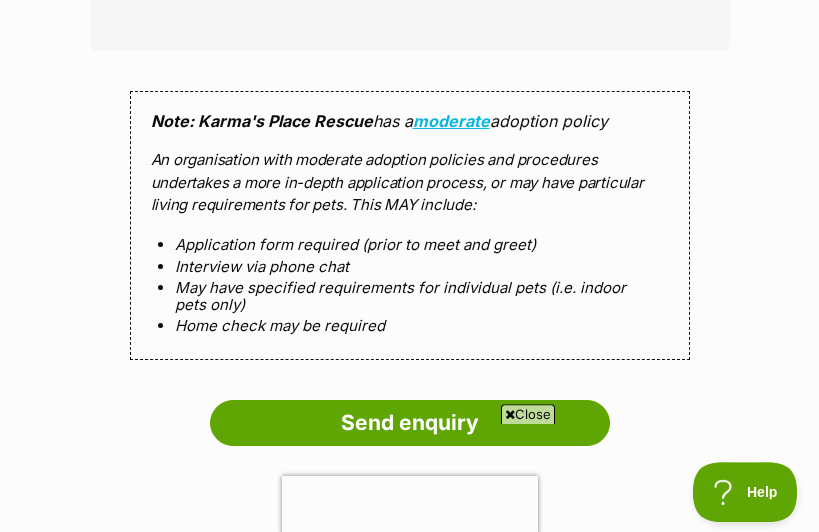click on "Note: Karma's Place Rescue" at bounding box center (262, 121) 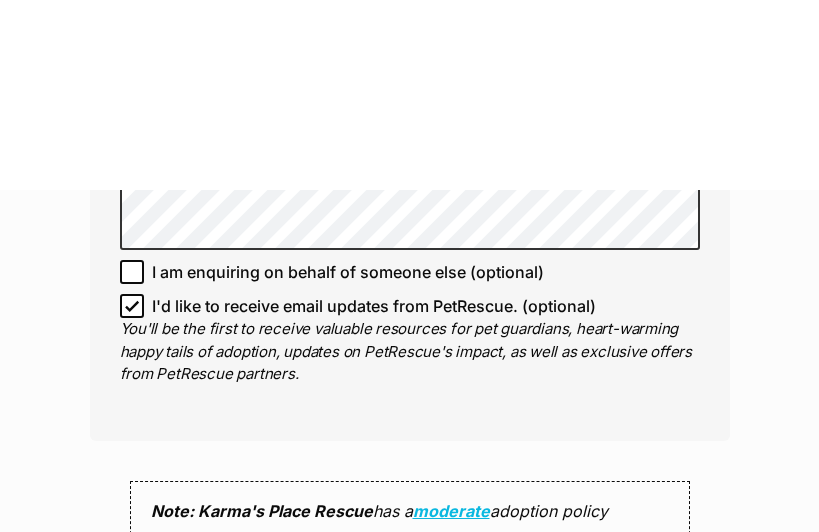 scroll, scrollTop: 1312, scrollLeft: 0, axis: vertical 